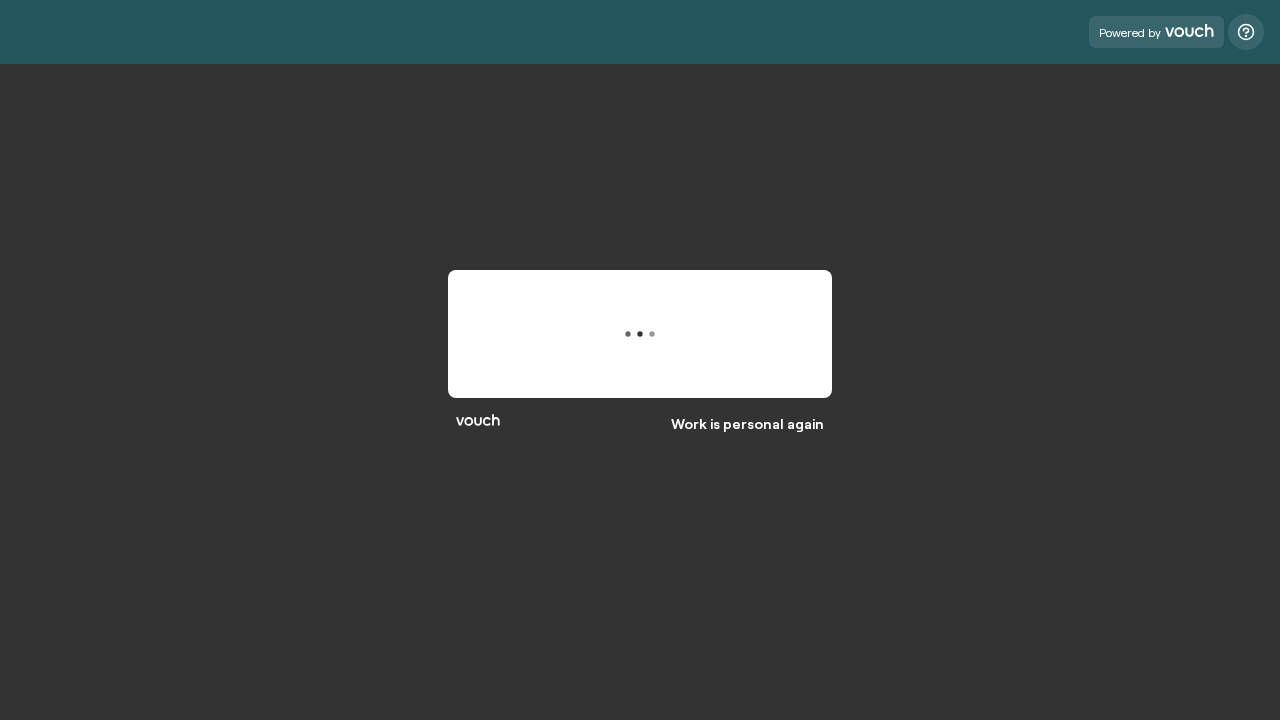 scroll, scrollTop: 0, scrollLeft: 0, axis: both 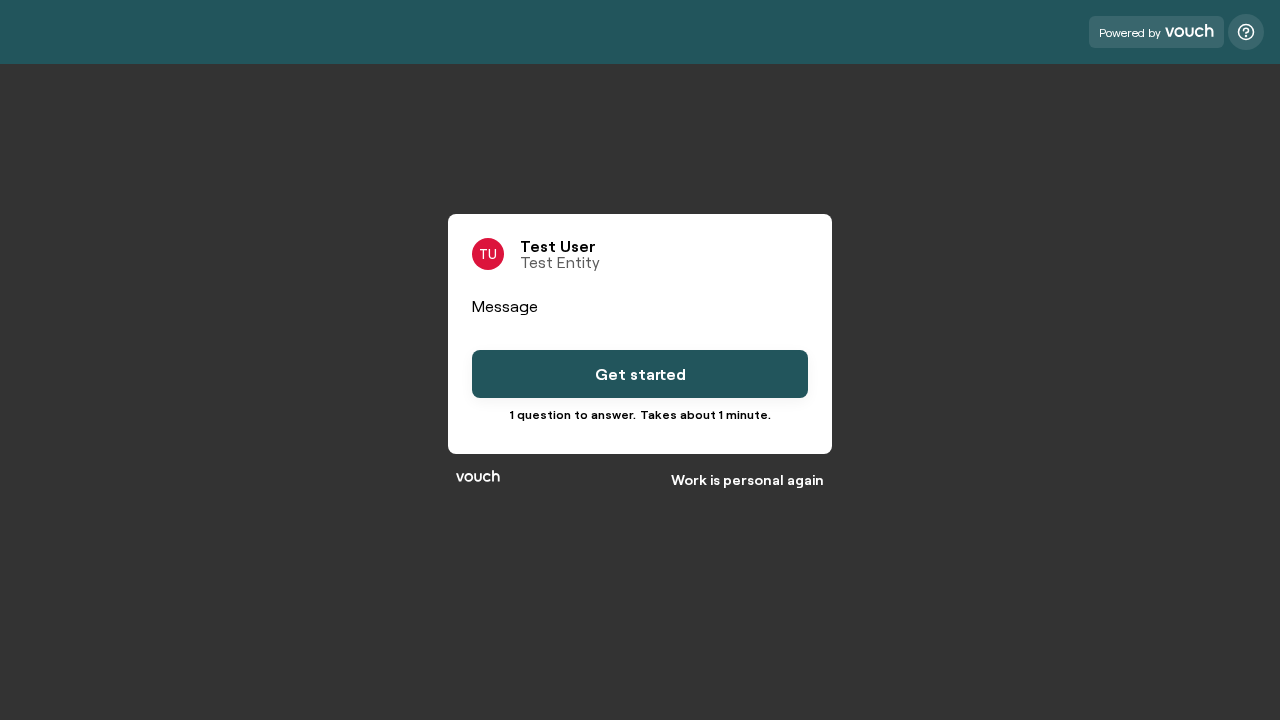 click on "Get started" at bounding box center (640, 374) 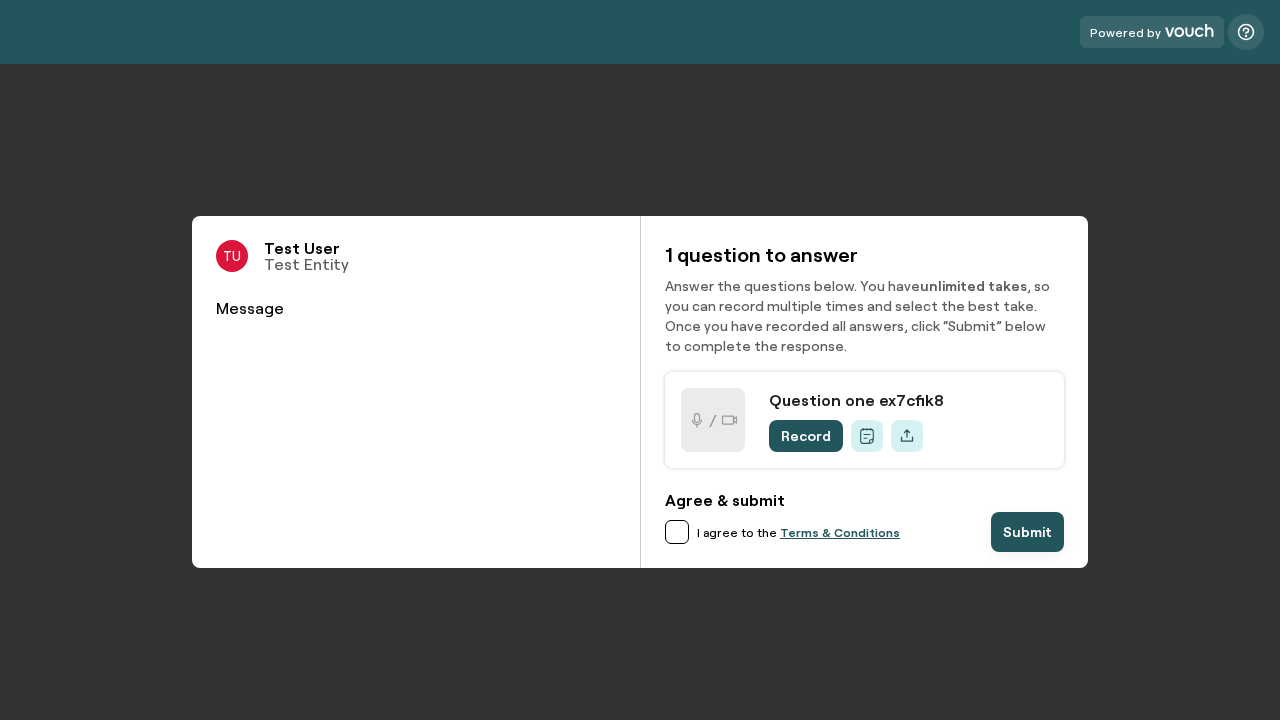 scroll, scrollTop: 0, scrollLeft: 0, axis: both 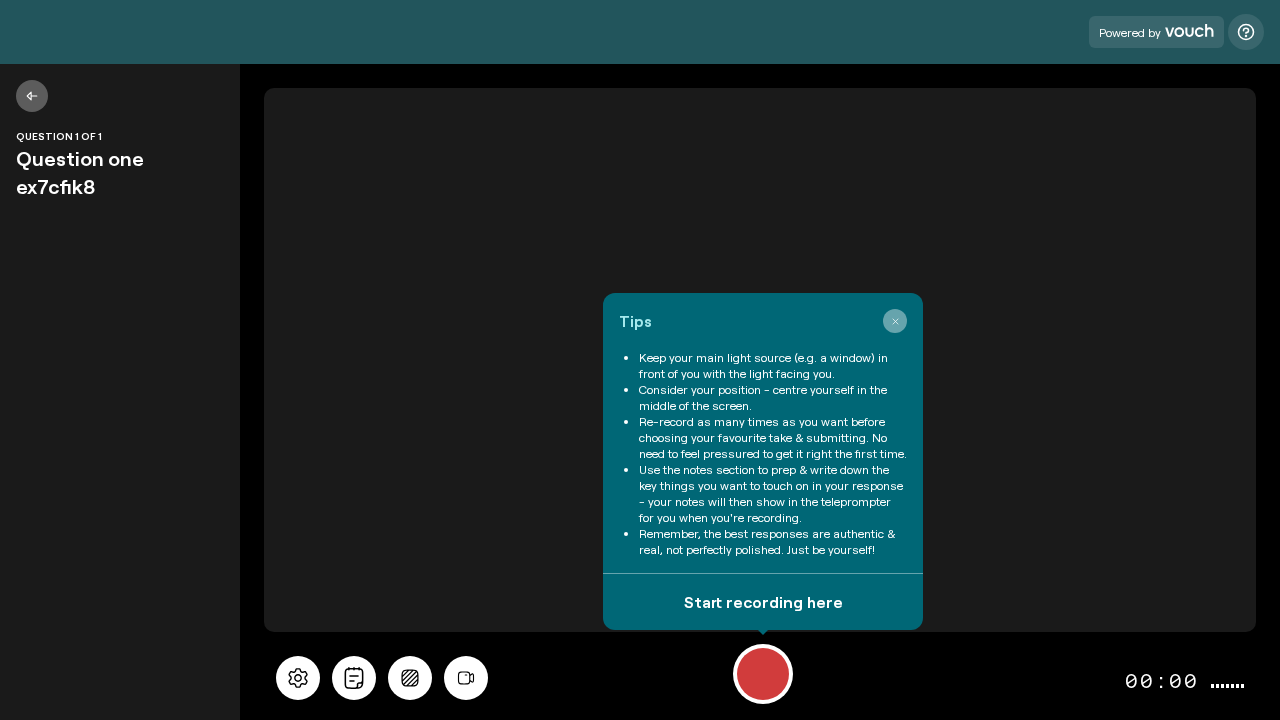 click 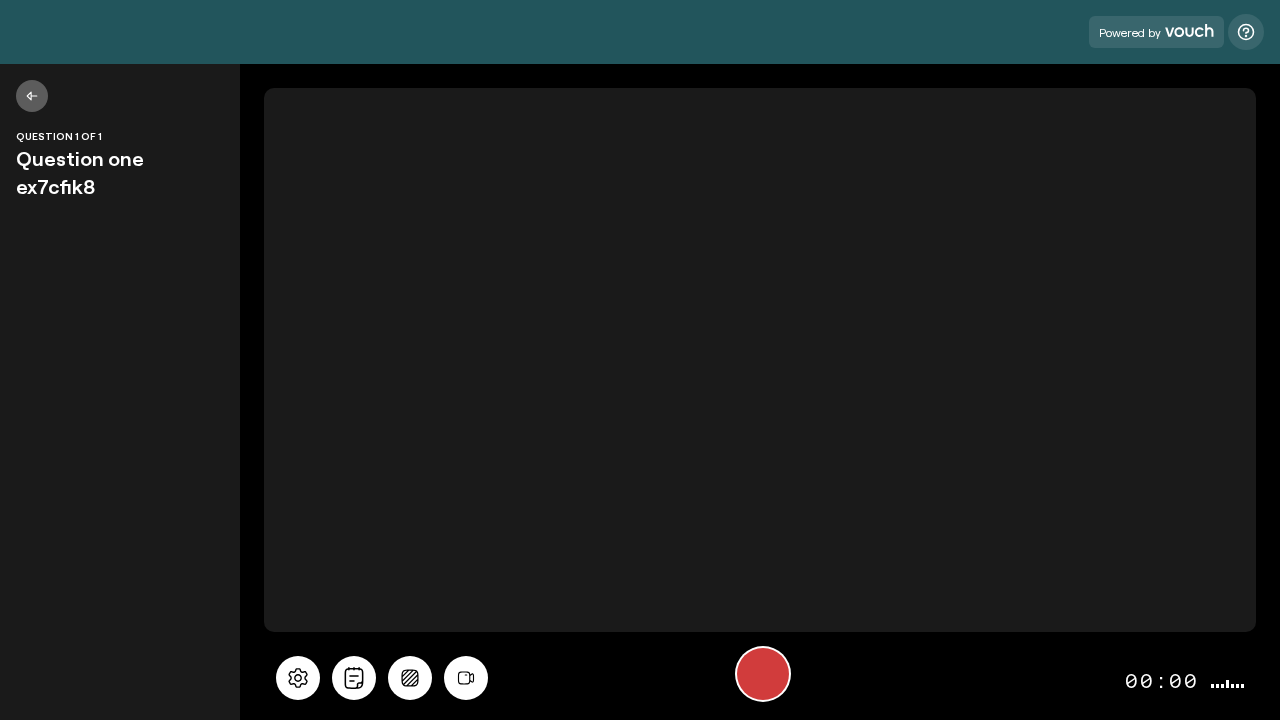 click at bounding box center (763, 674) 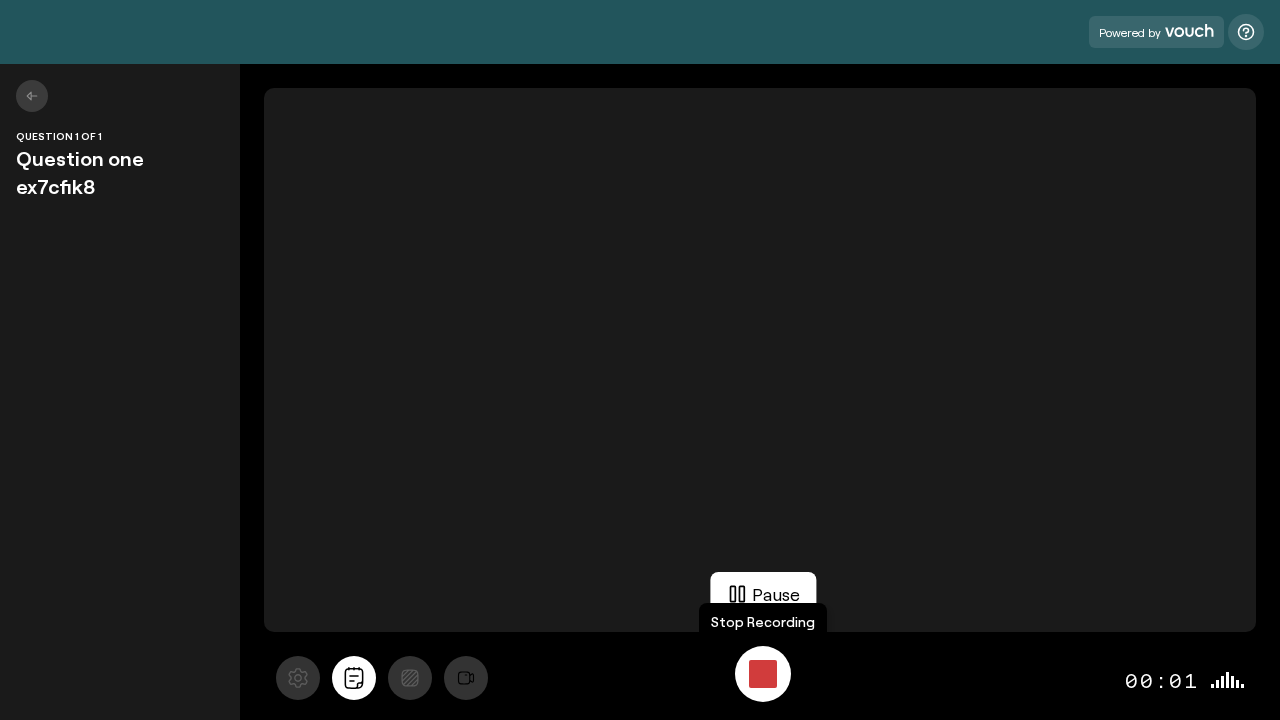 click at bounding box center [763, 674] 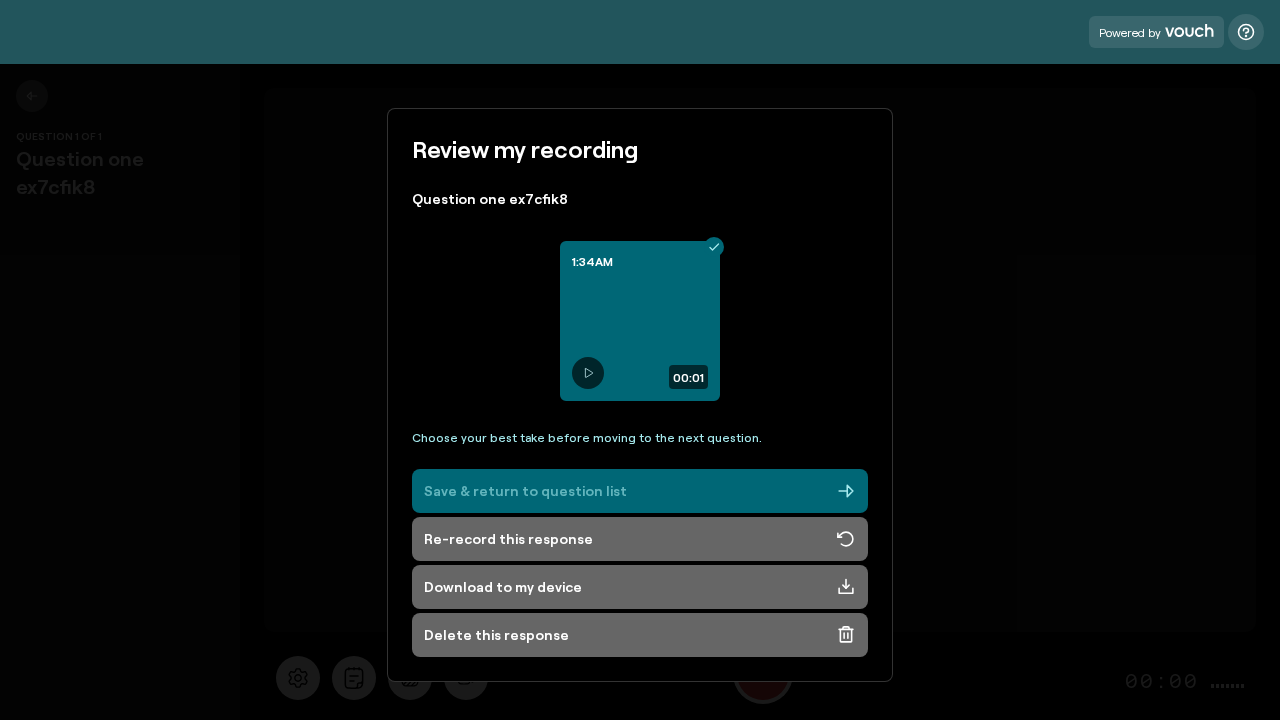 click on "Save & return to question list" at bounding box center [640, 491] 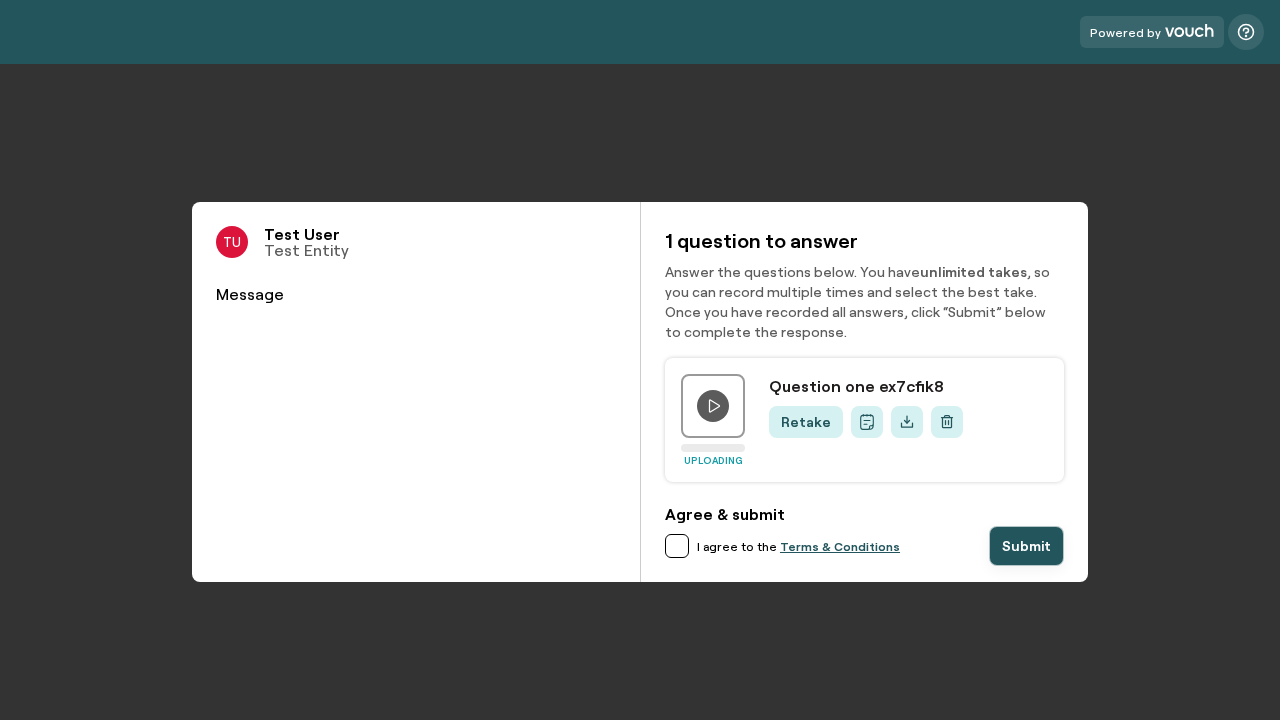 click at bounding box center [677, 546] 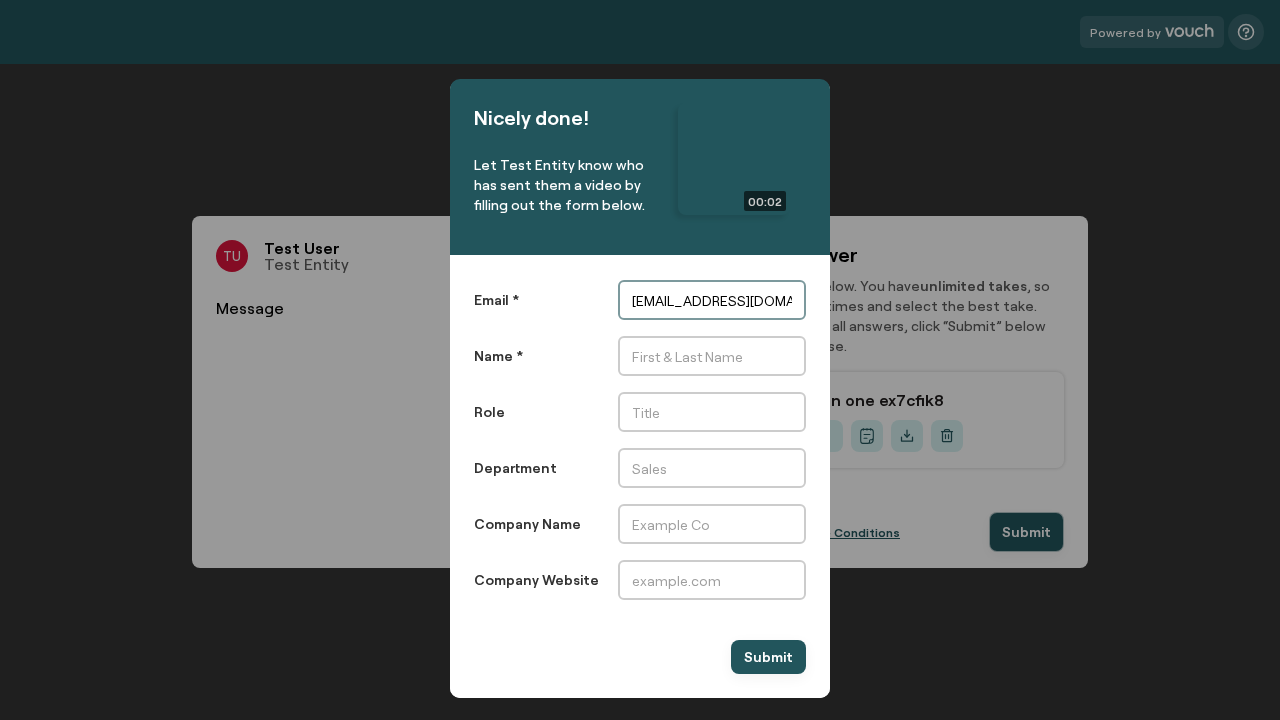 type on "[EMAIL_ADDRESS][DOMAIN_NAME]" 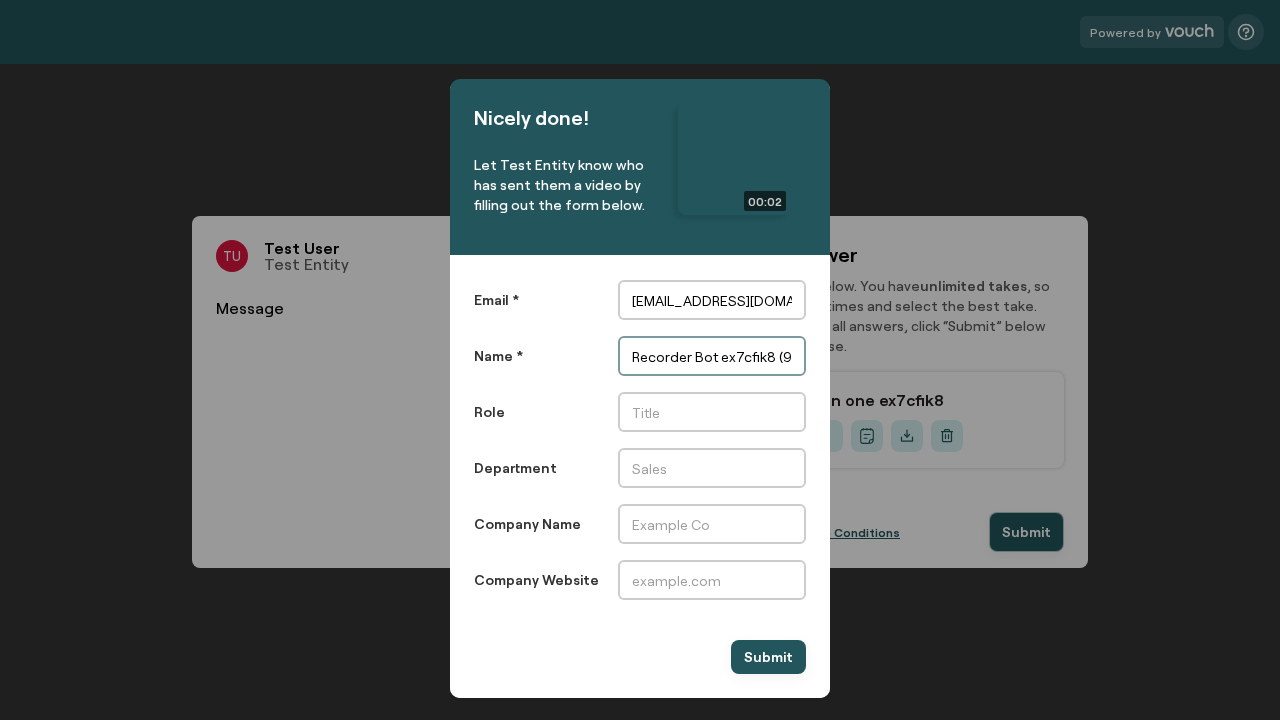 scroll, scrollTop: 0, scrollLeft: 0, axis: both 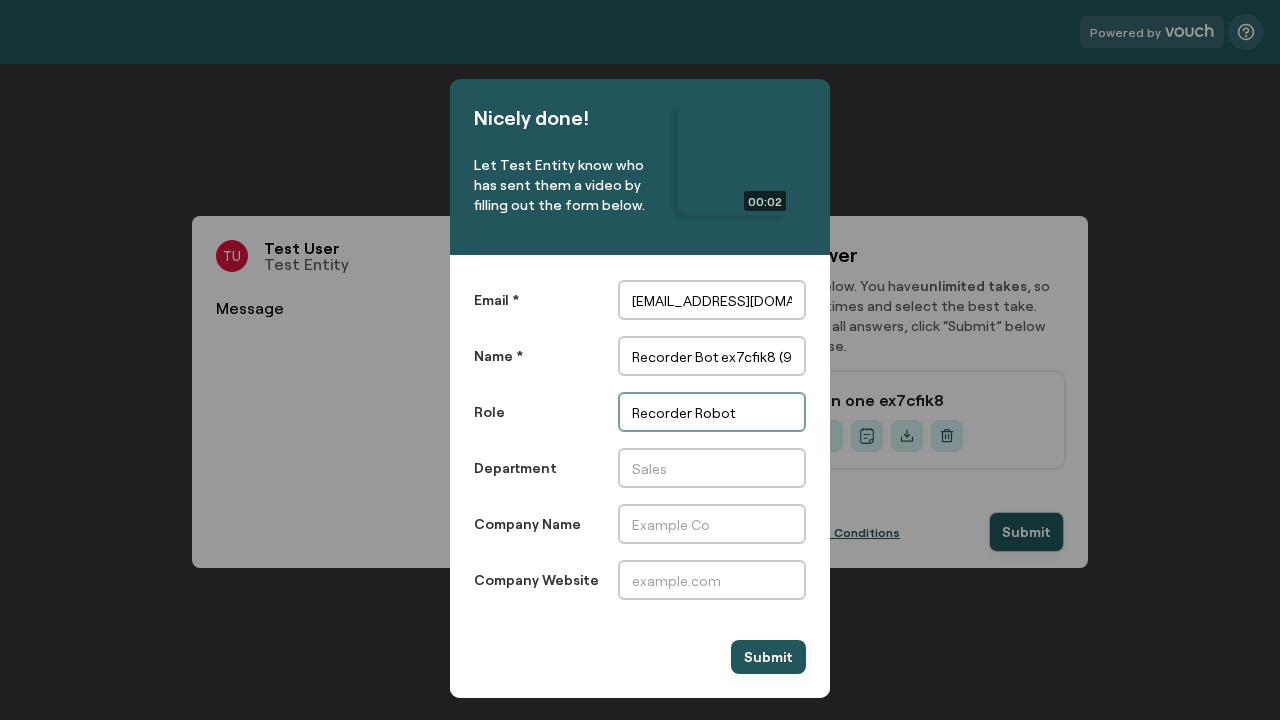 type on "Recorder Robot" 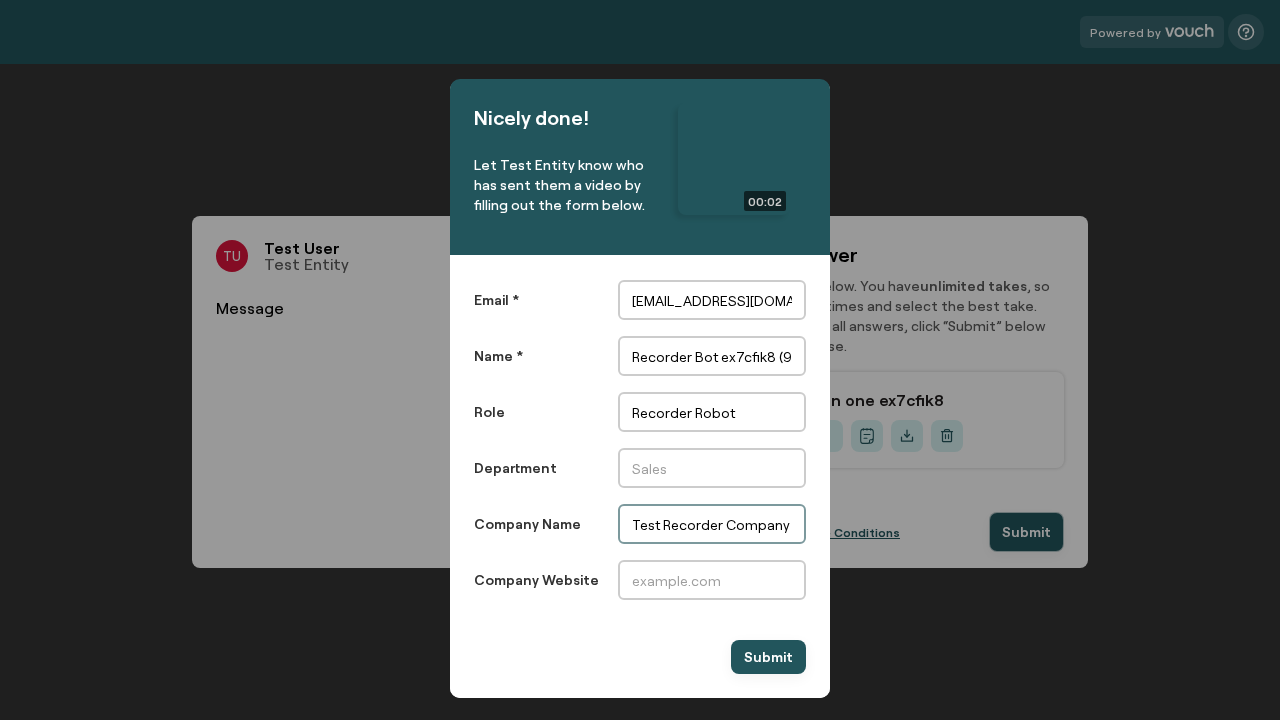 type on "Test Recorder Company (9yvafw3d)" 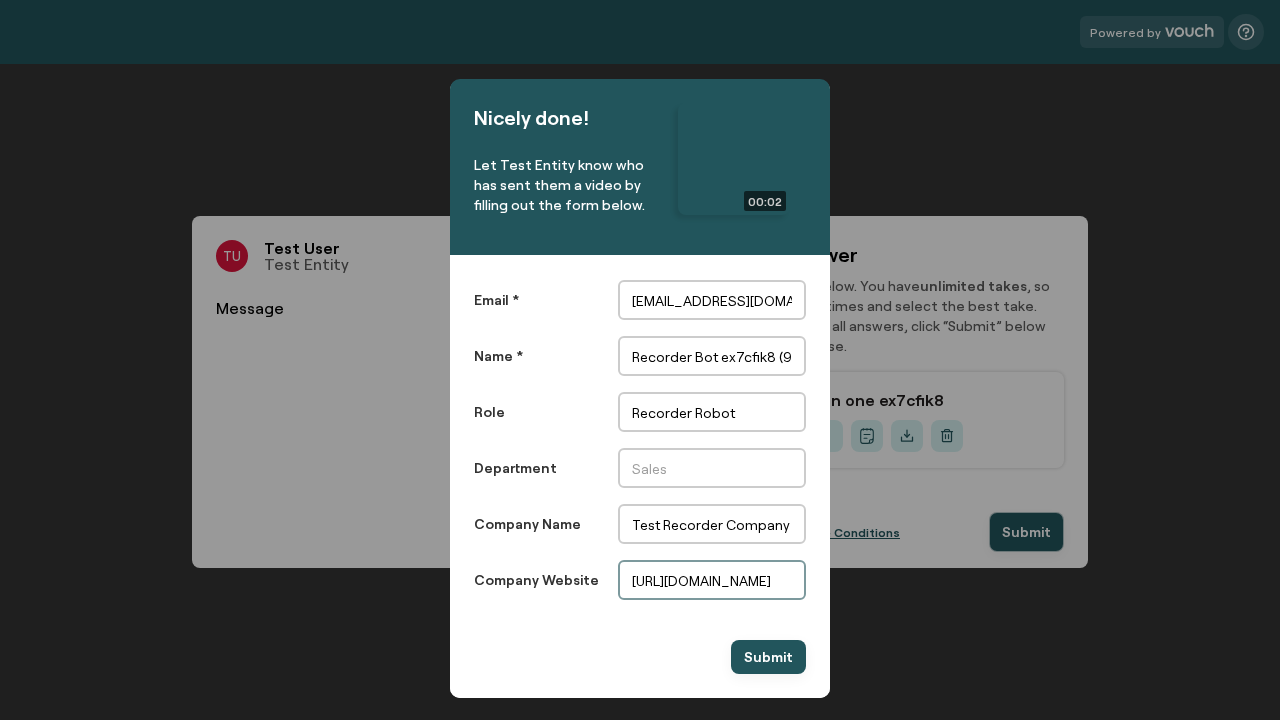 scroll, scrollTop: 0, scrollLeft: 0, axis: both 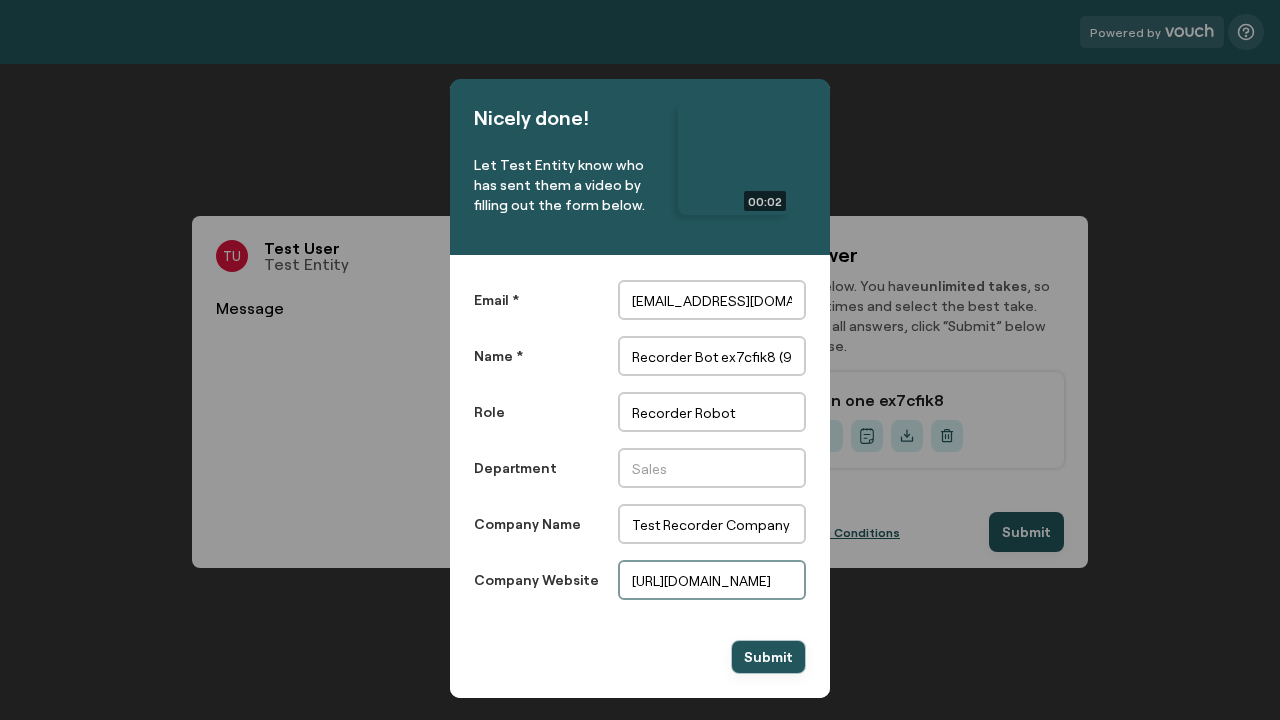 type on "[URL][DOMAIN_NAME]" 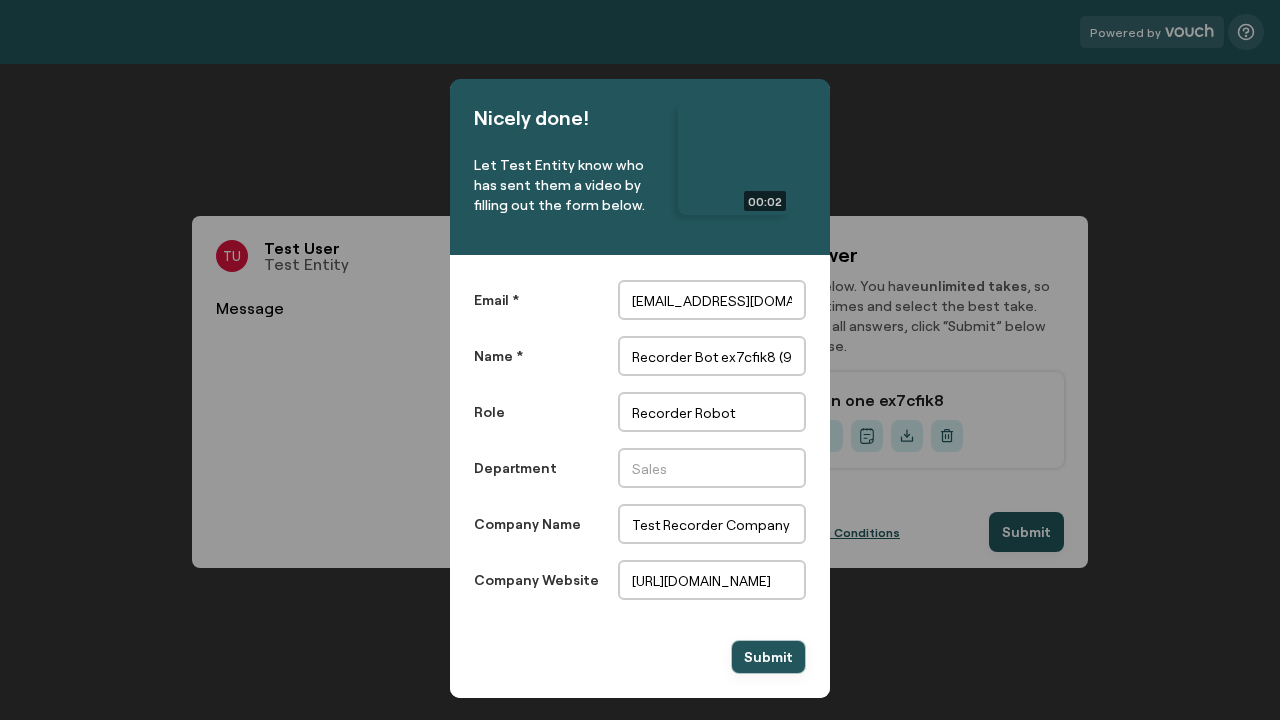 click on "Submit" at bounding box center [768, 657] 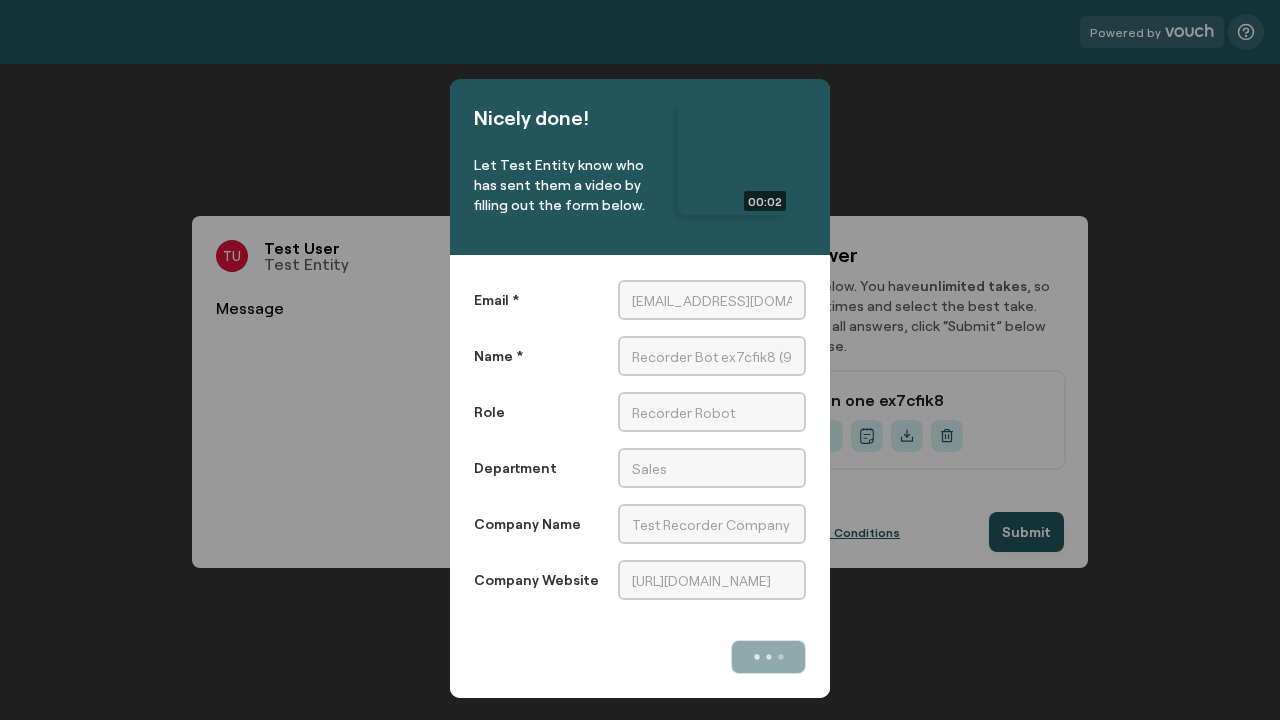 scroll, scrollTop: 0, scrollLeft: 0, axis: both 